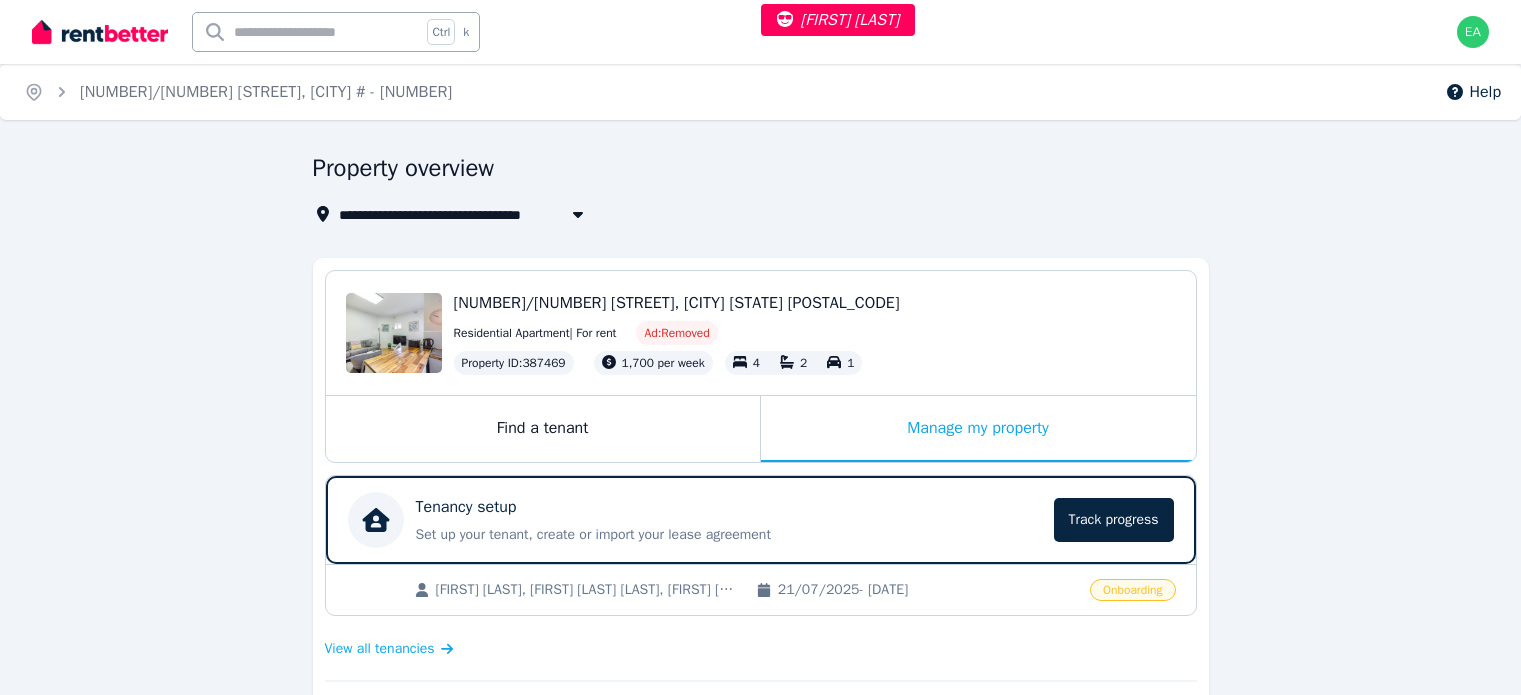 scroll, scrollTop: 0, scrollLeft: 0, axis: both 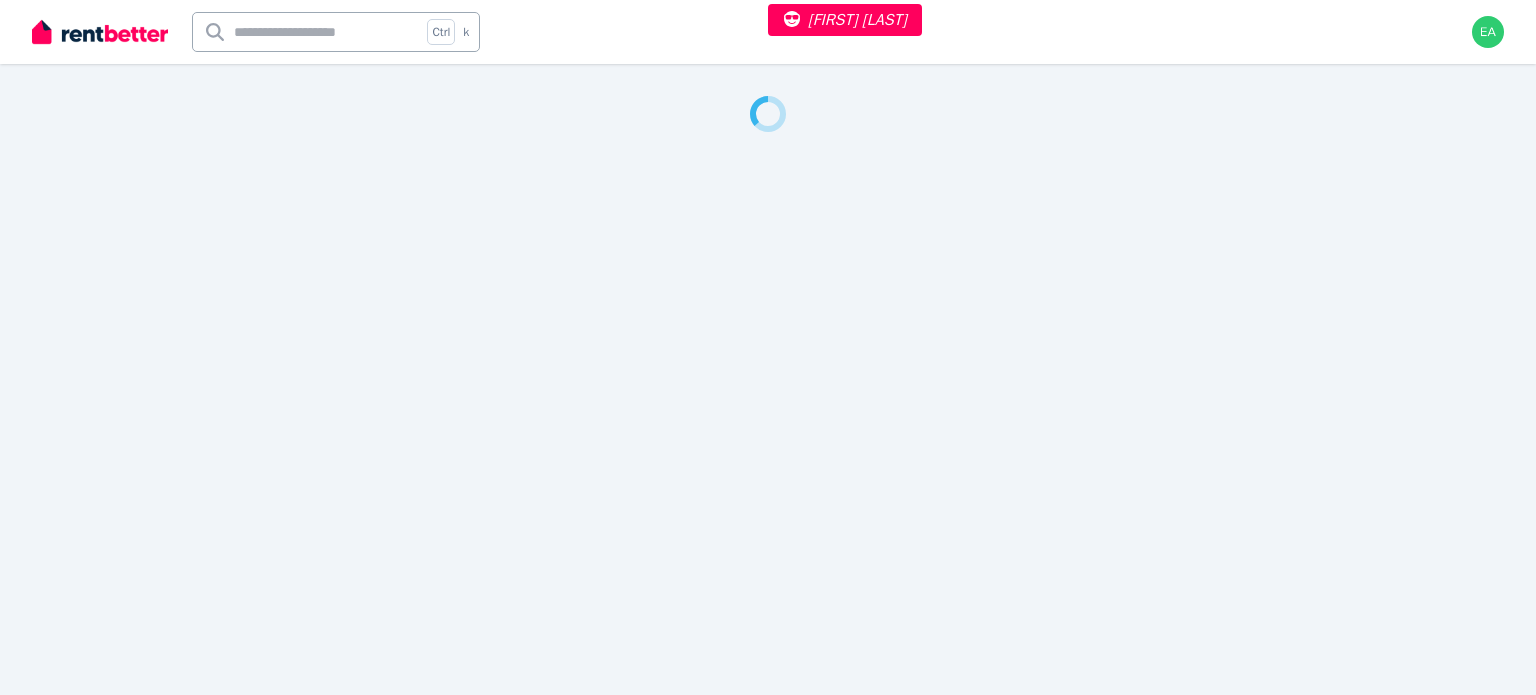select on "***" 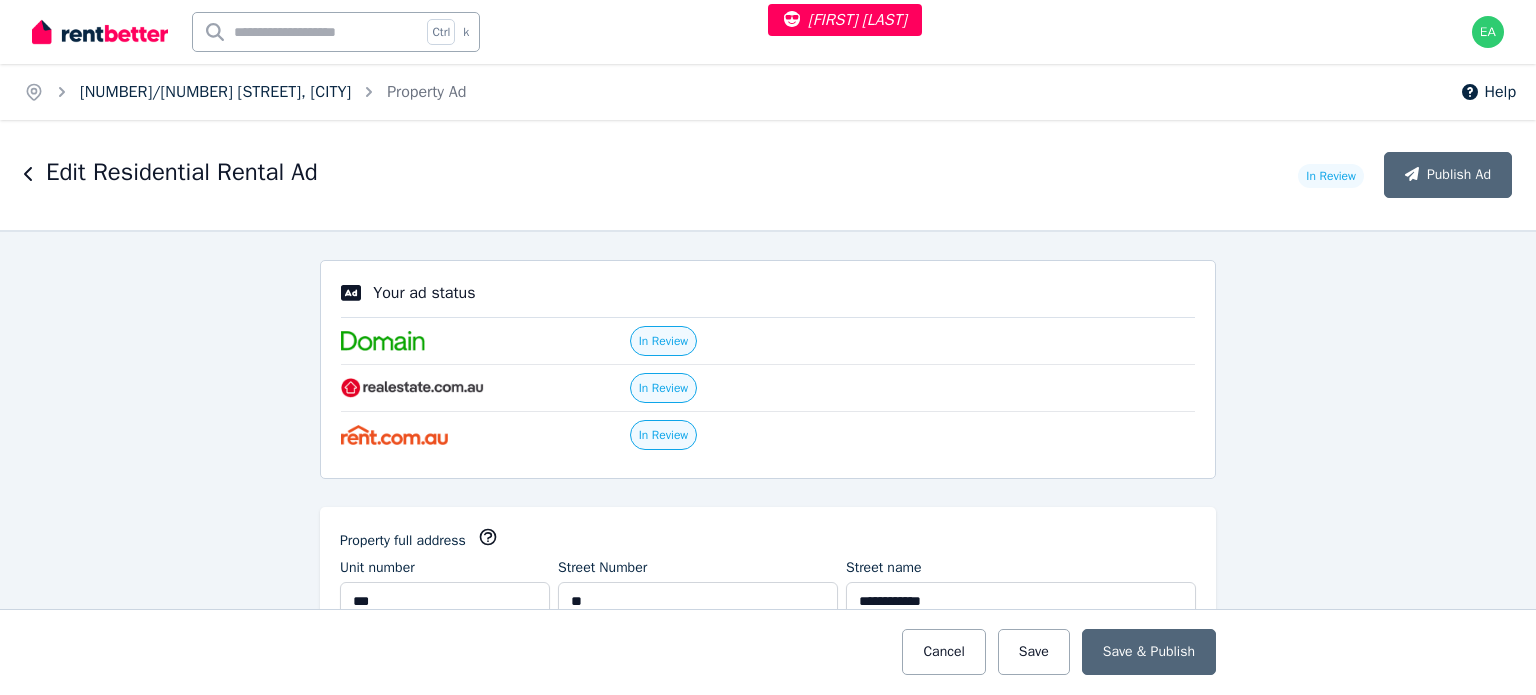 click on "[NUMBER]/[NUMBER] [STREET], [CITY]" at bounding box center [215, 92] 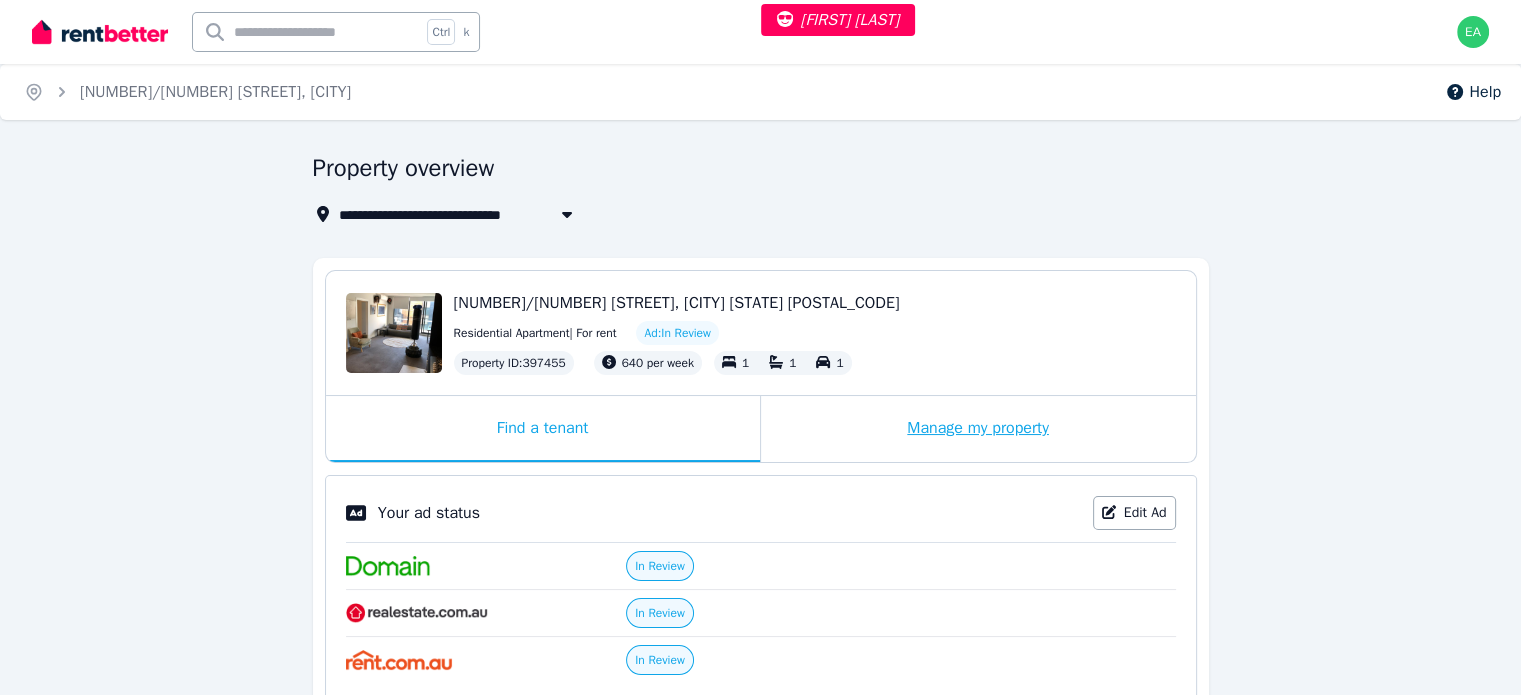 click on "Manage my property" at bounding box center [978, 429] 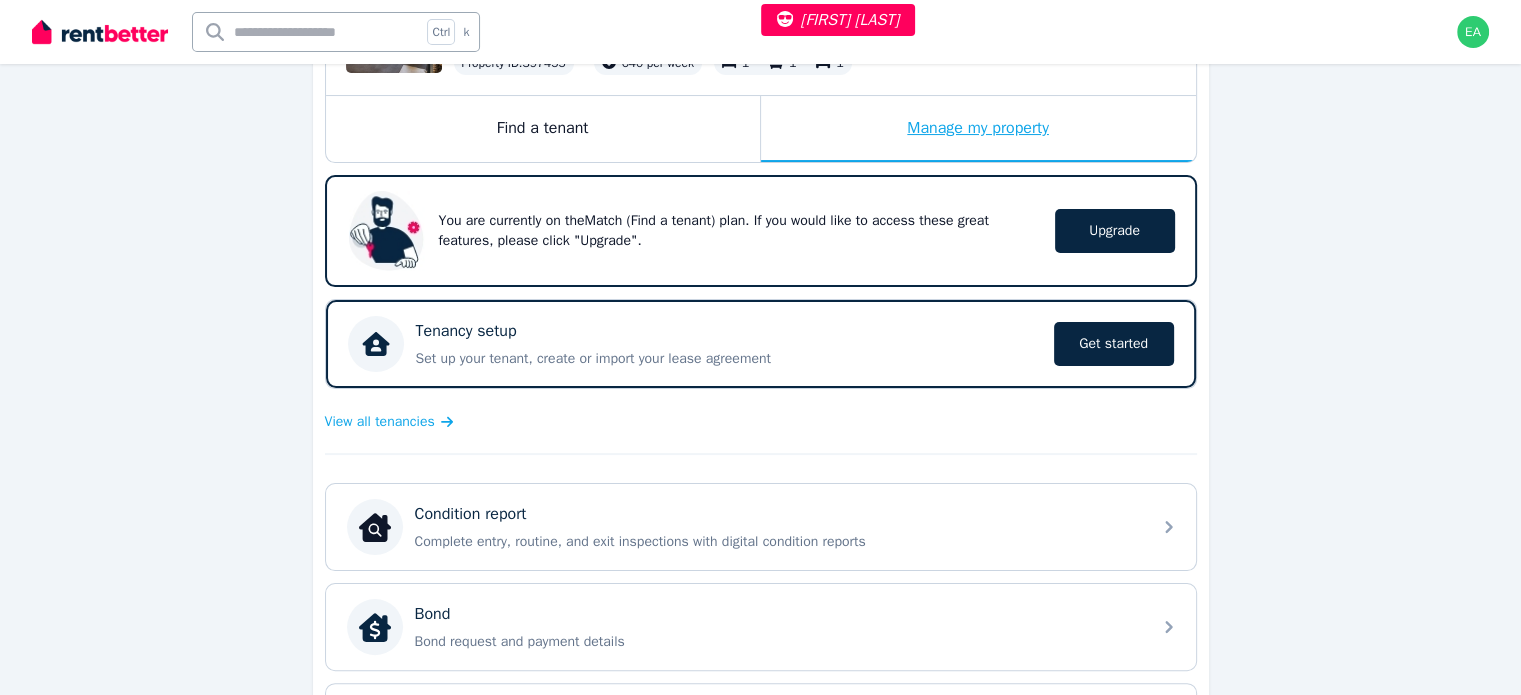 scroll, scrollTop: 400, scrollLeft: 0, axis: vertical 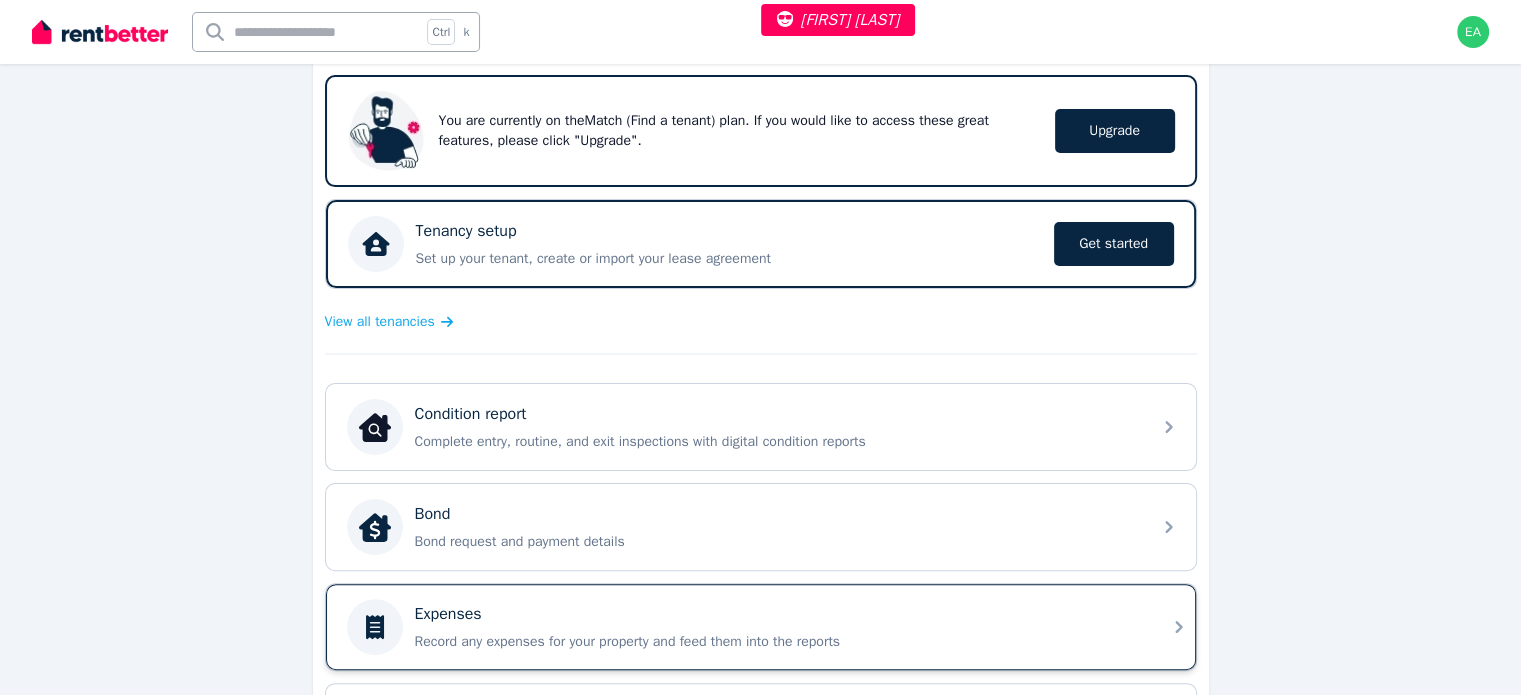 click on "Expenses" at bounding box center [777, 614] 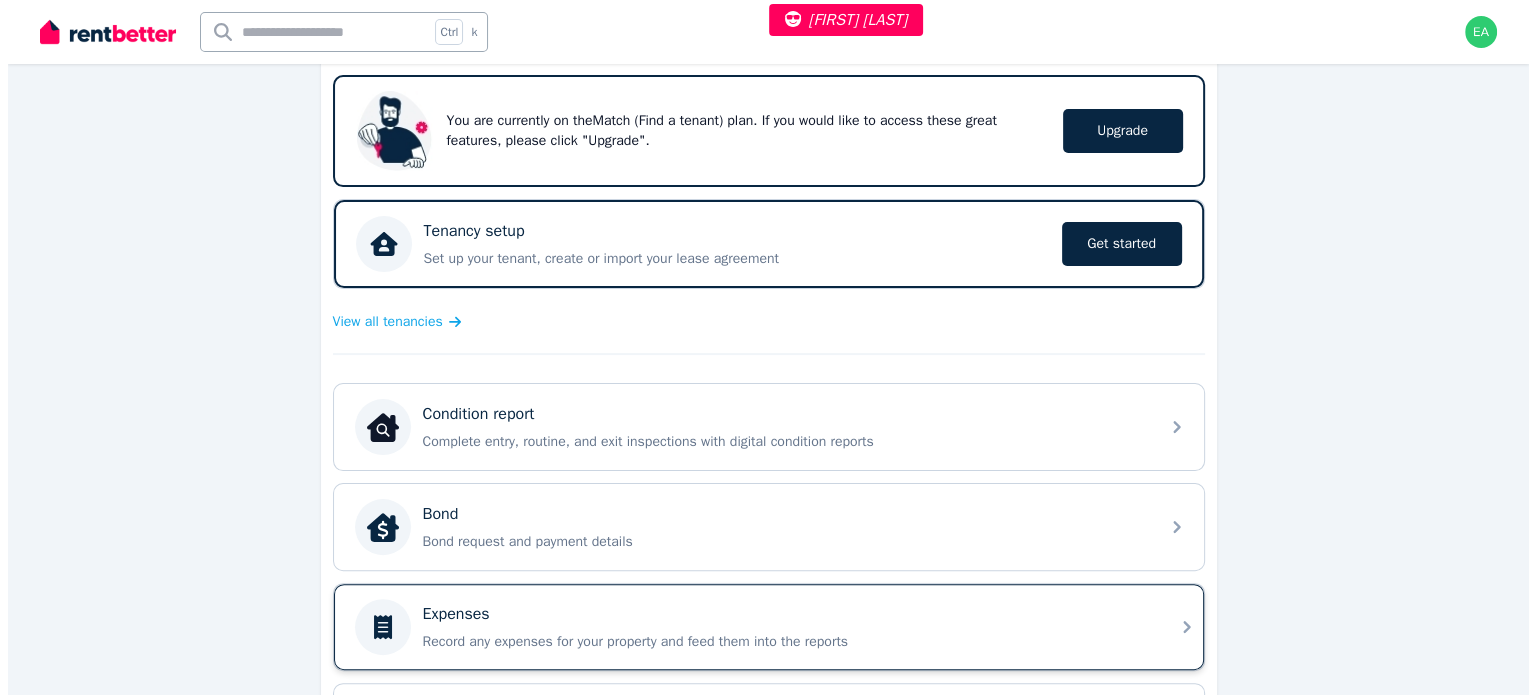 scroll, scrollTop: 0, scrollLeft: 0, axis: both 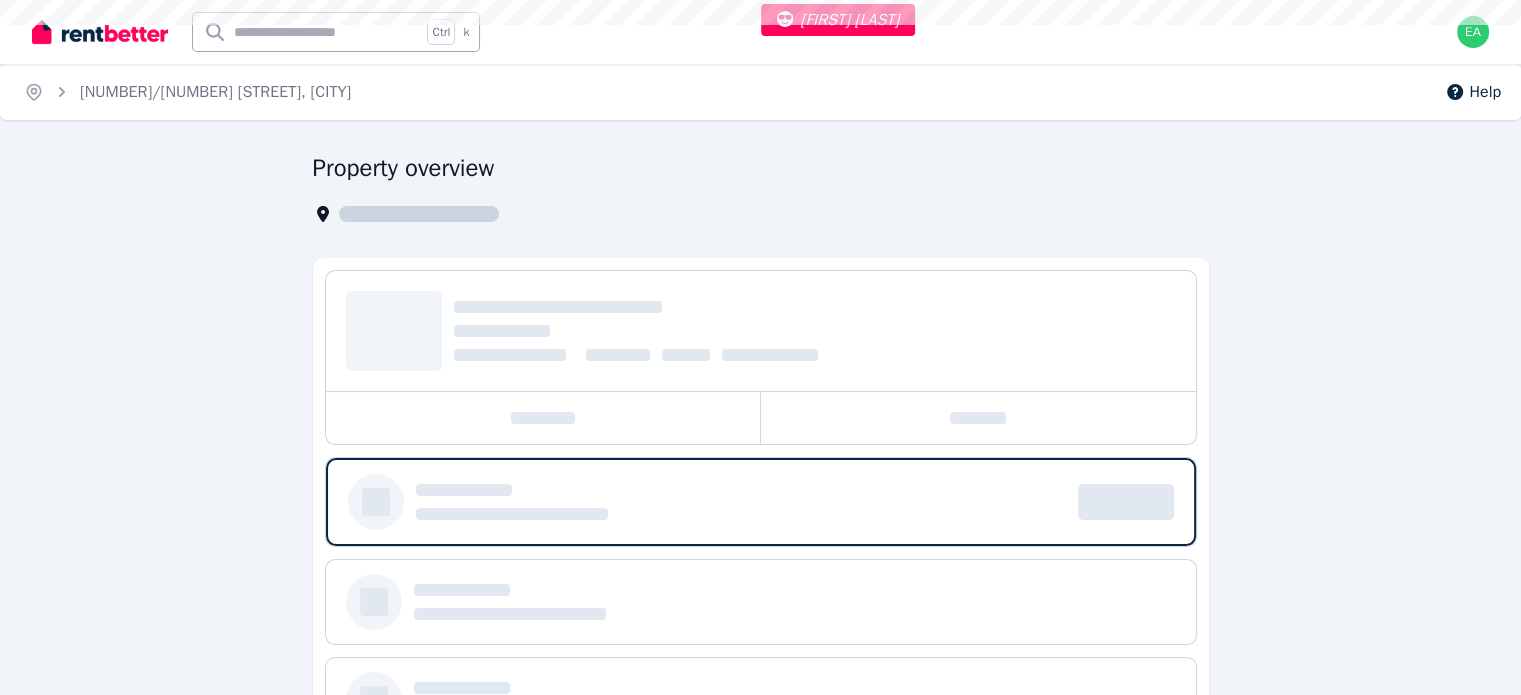 select on "***" 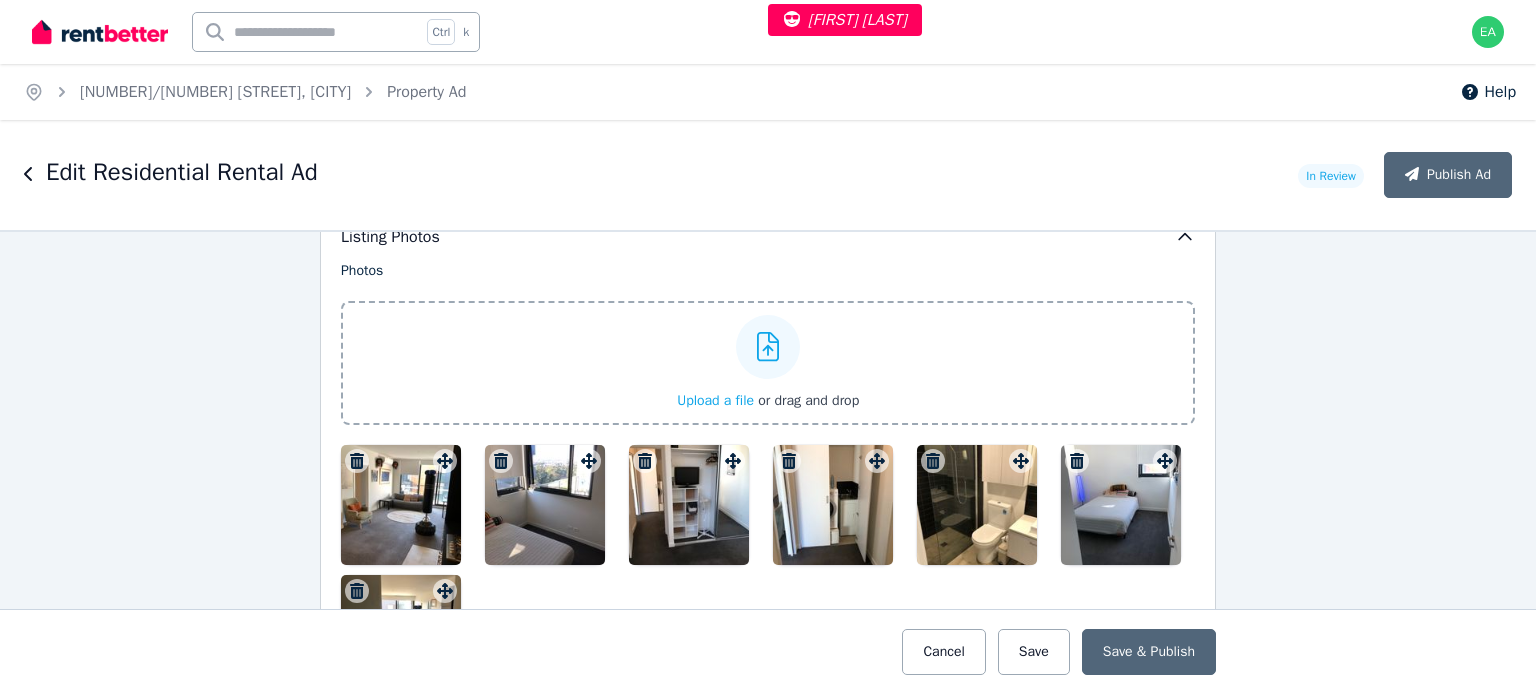 scroll, scrollTop: 2600, scrollLeft: 0, axis: vertical 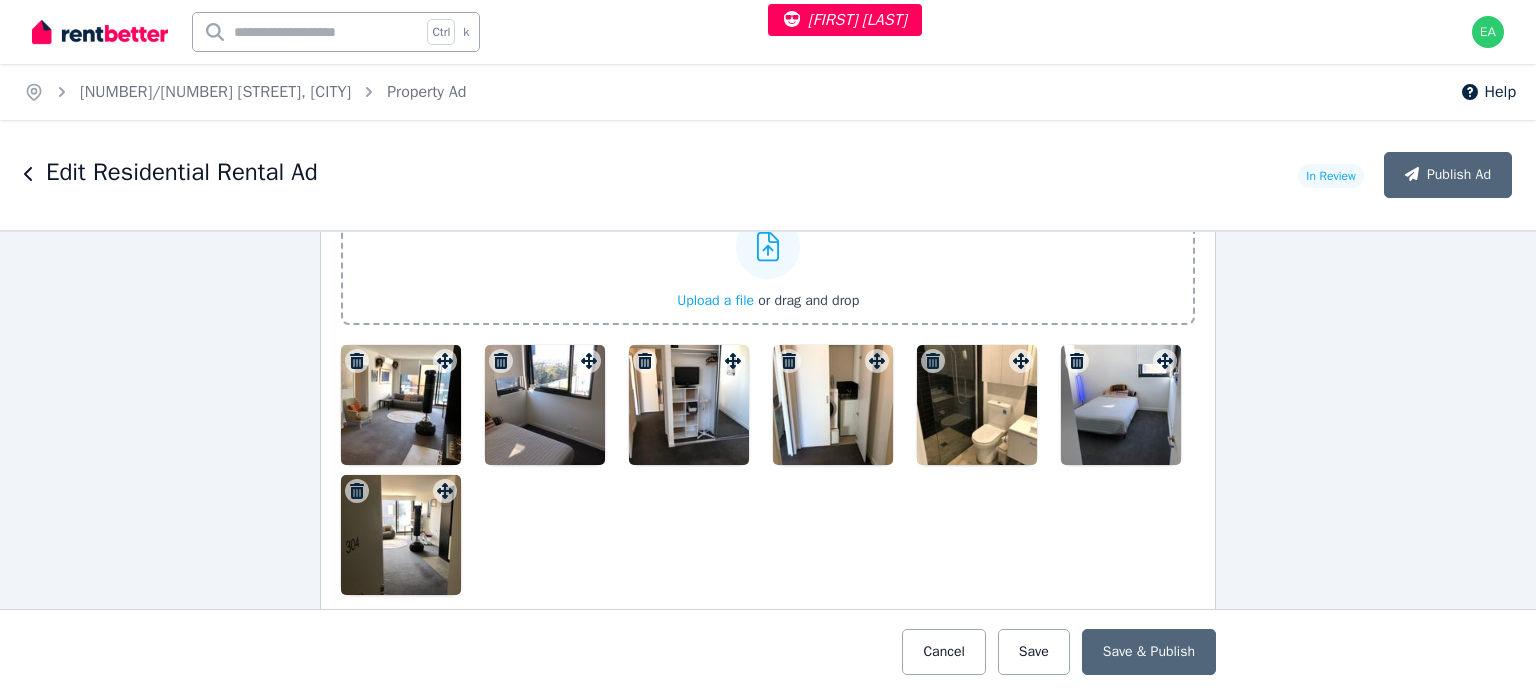 click at bounding box center [401, 405] 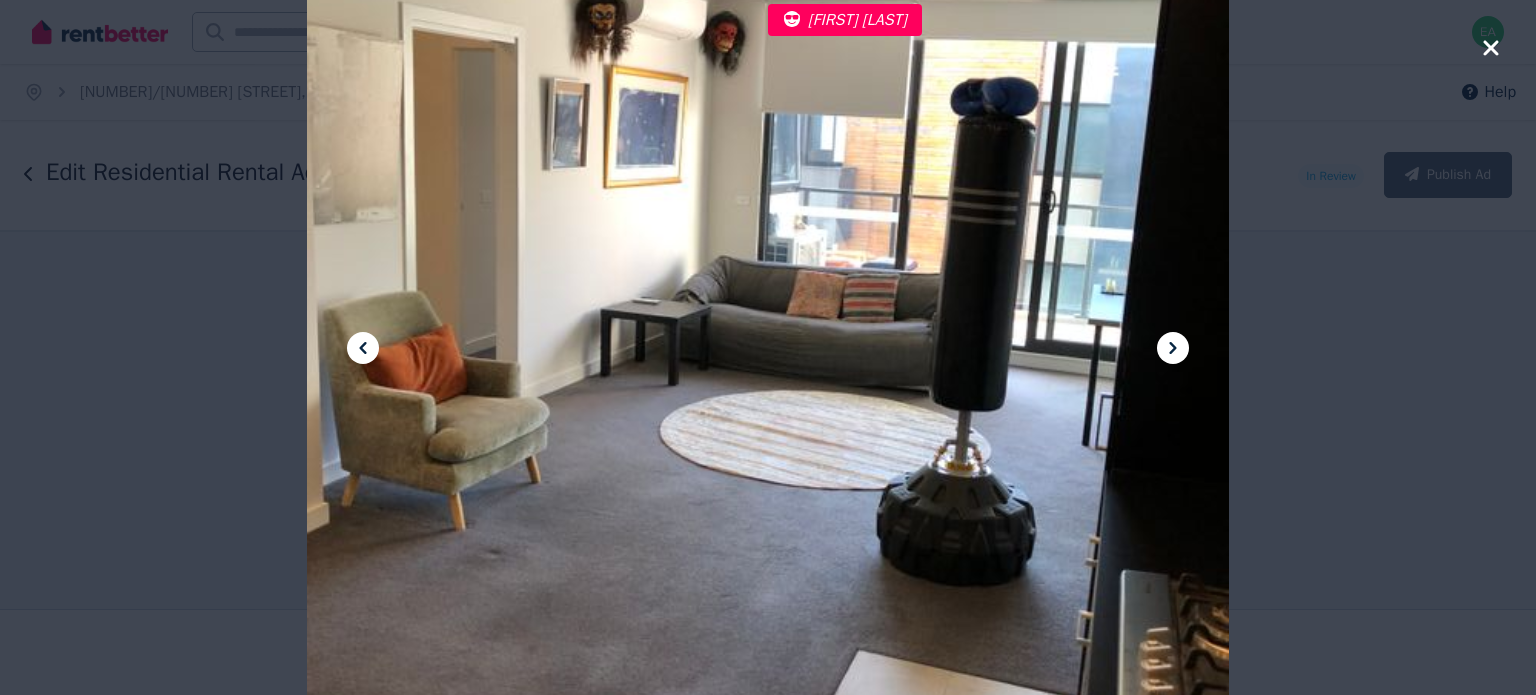 click 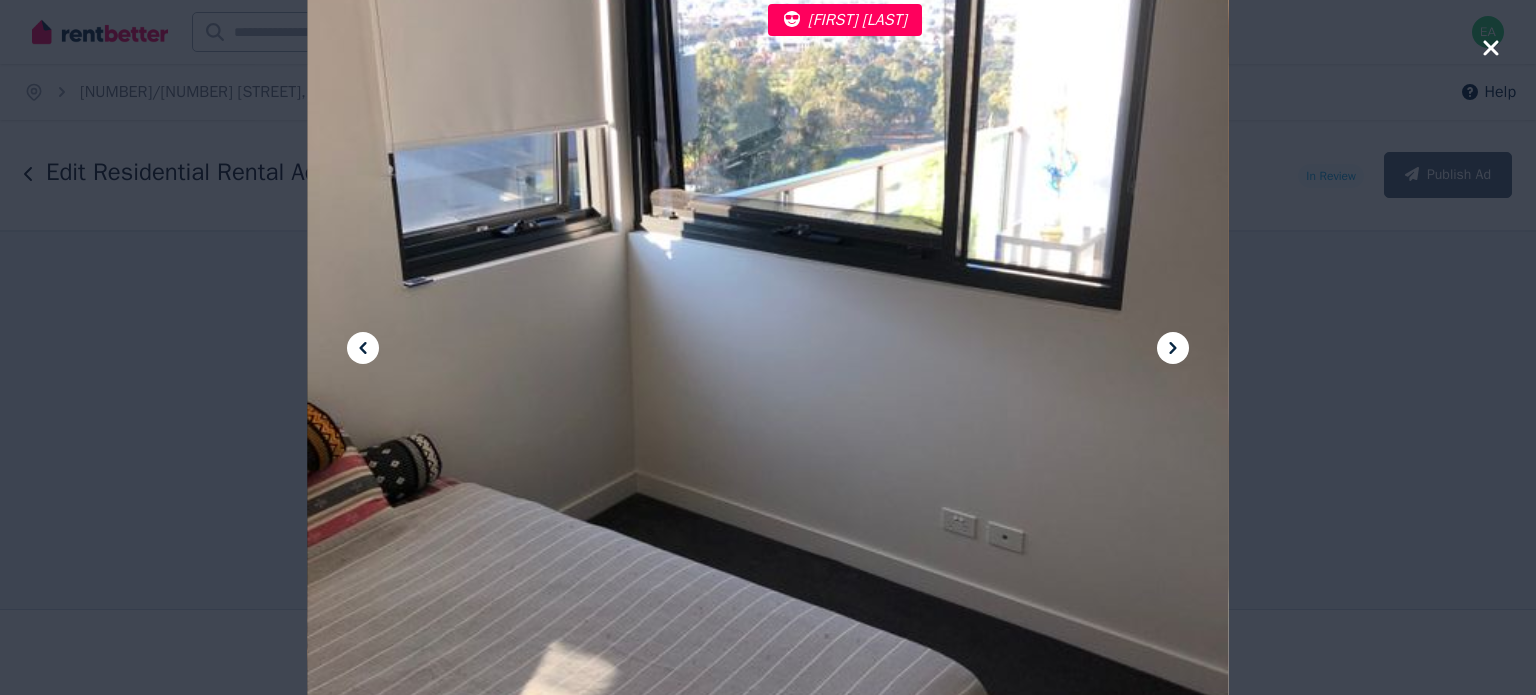 click 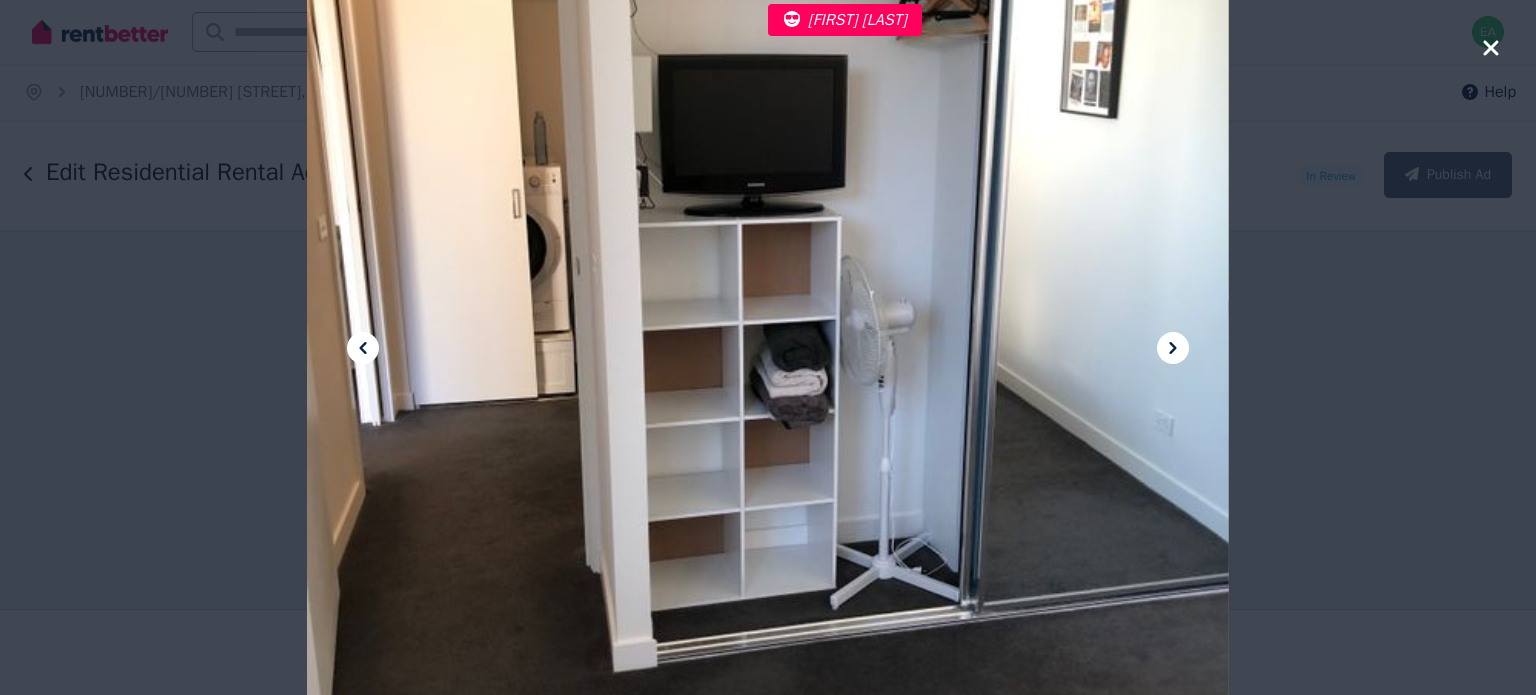 click 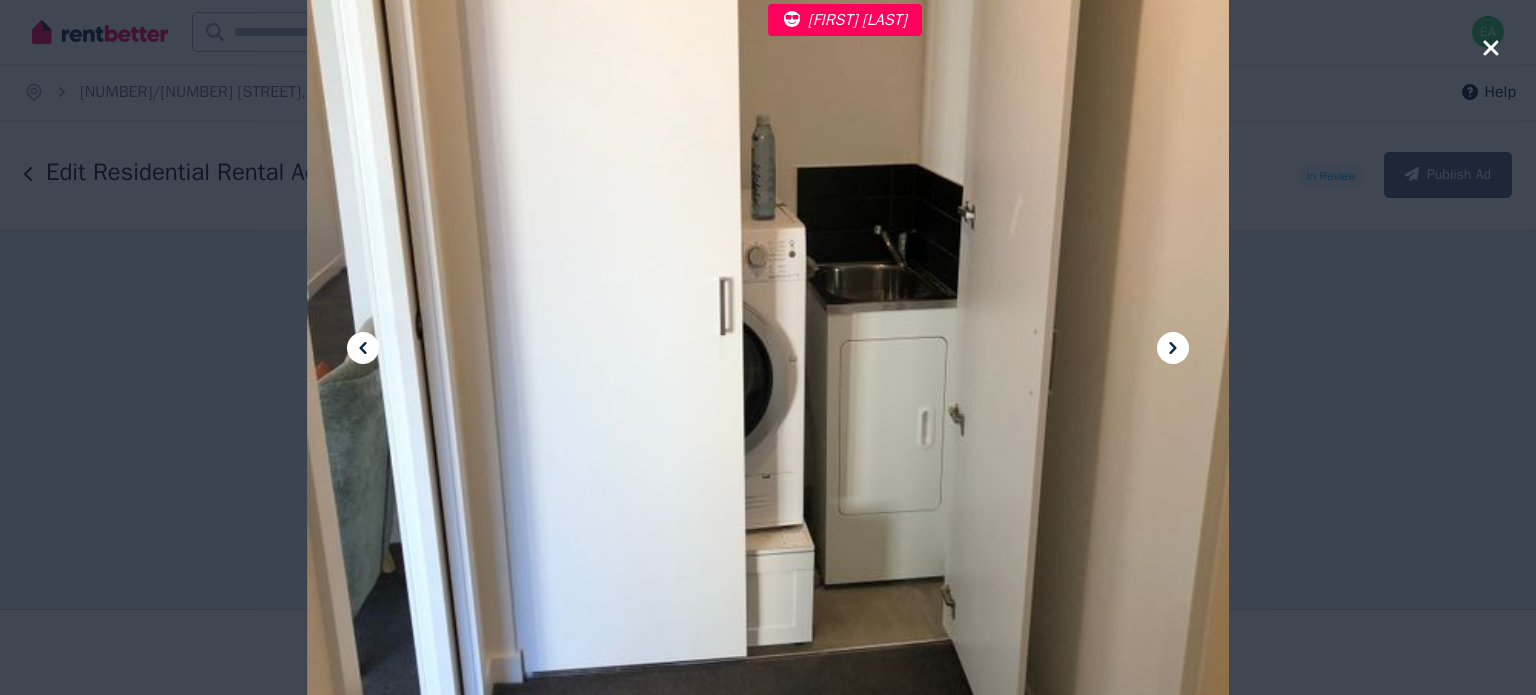 click 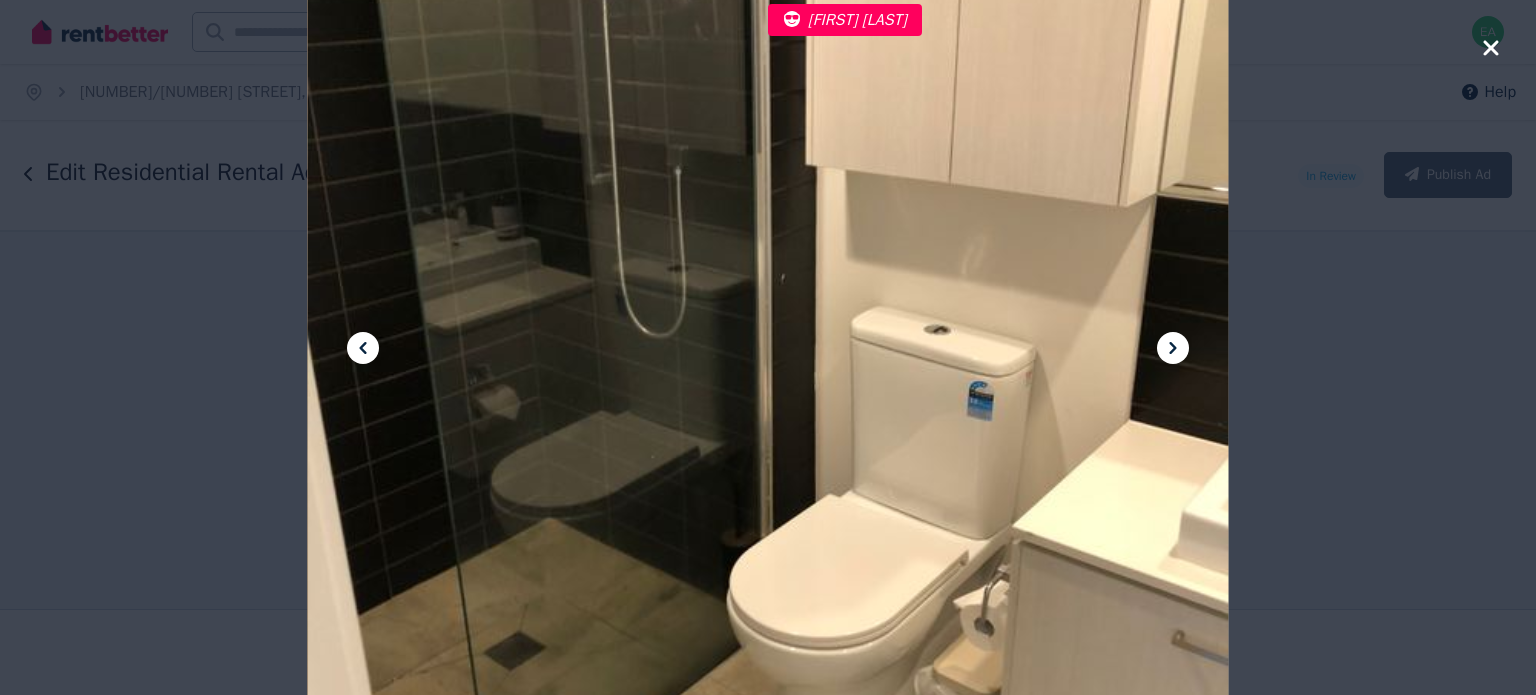 click 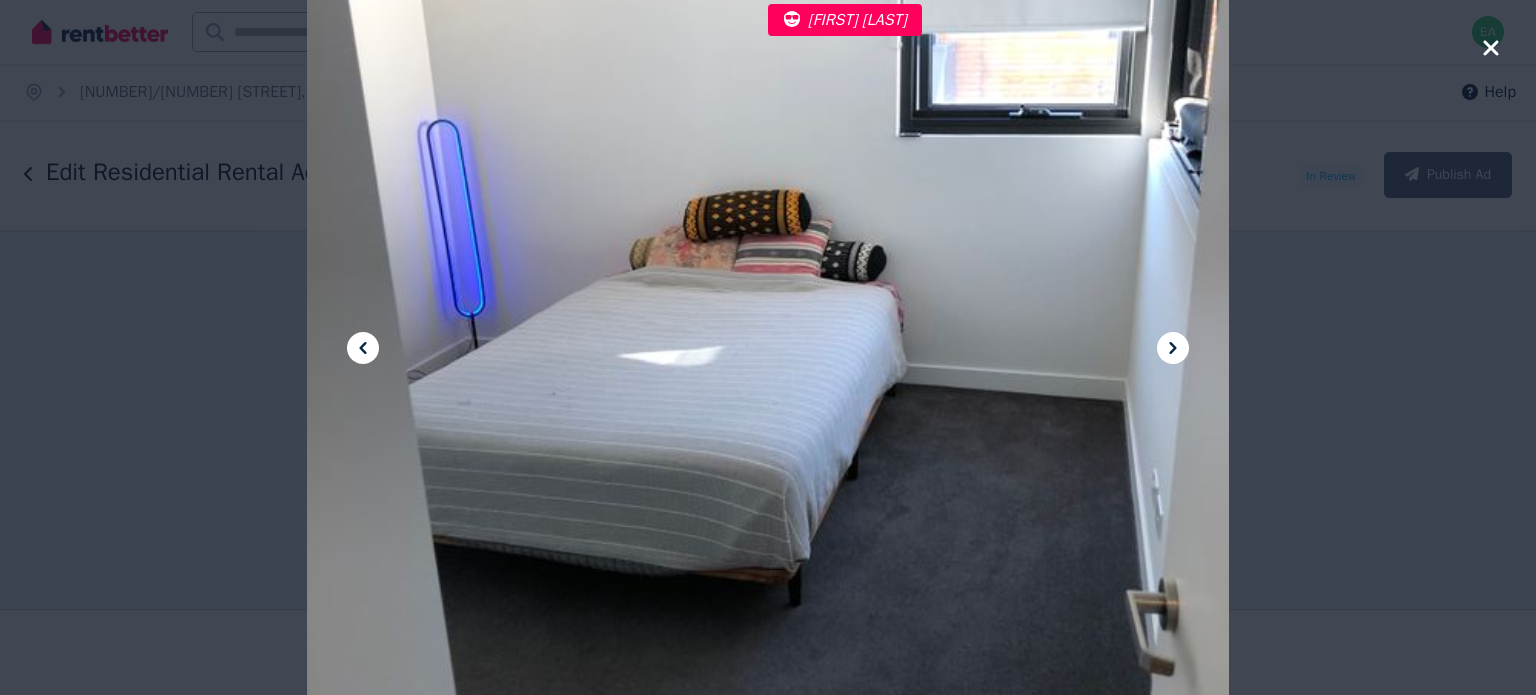 click 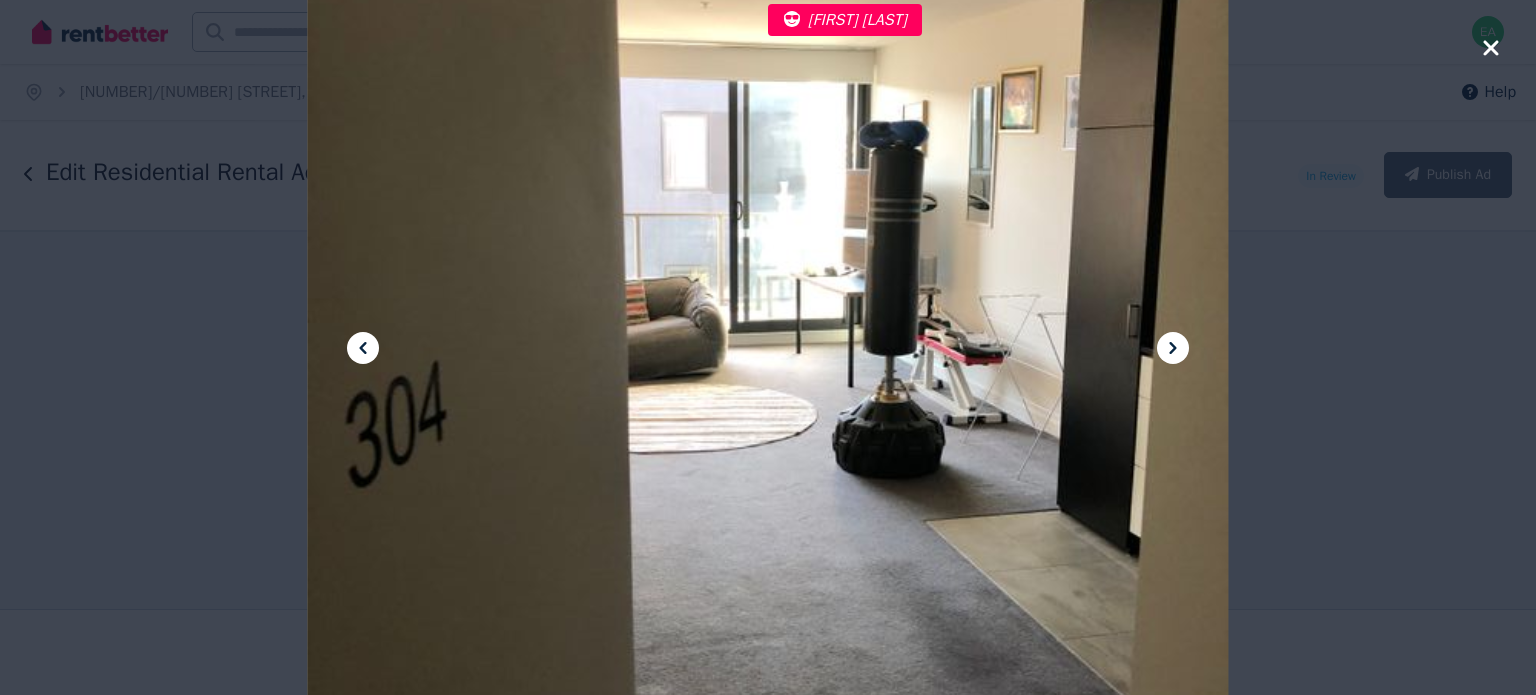 click 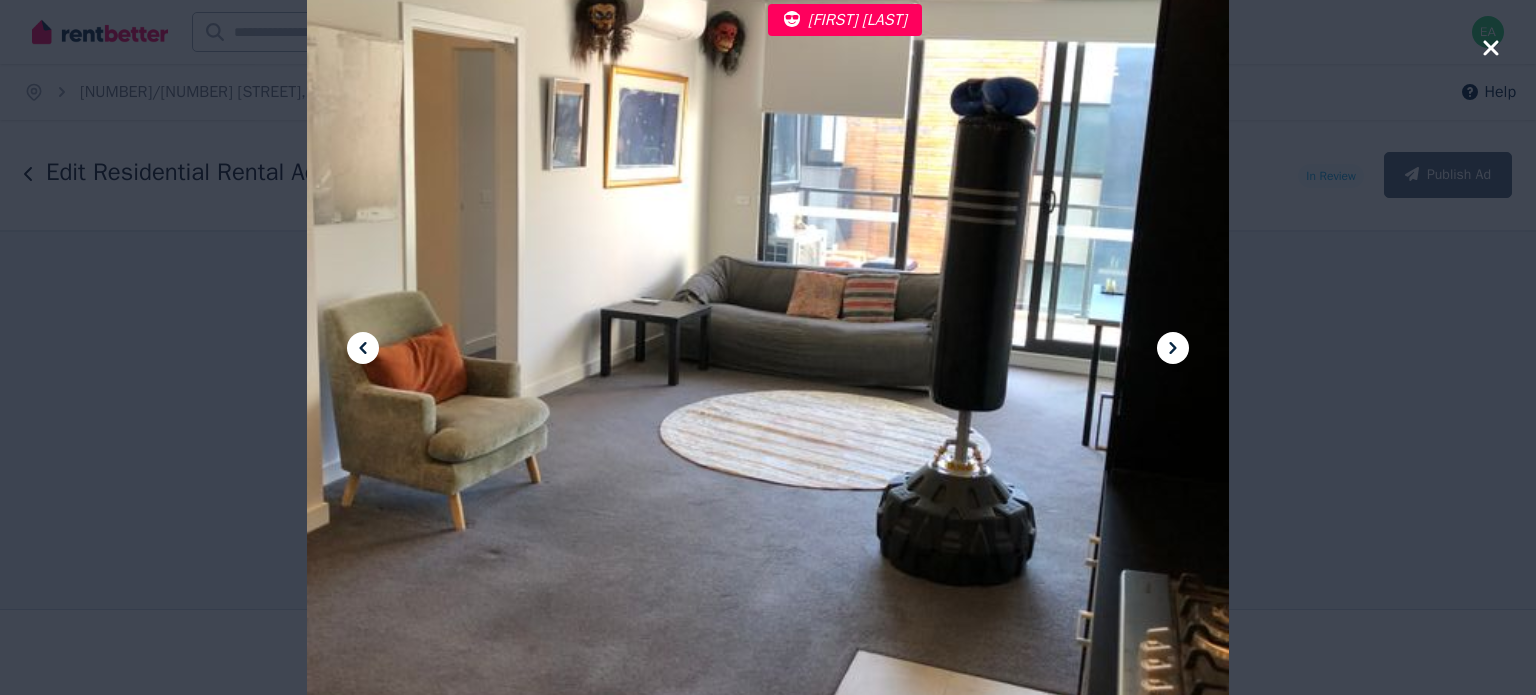 click 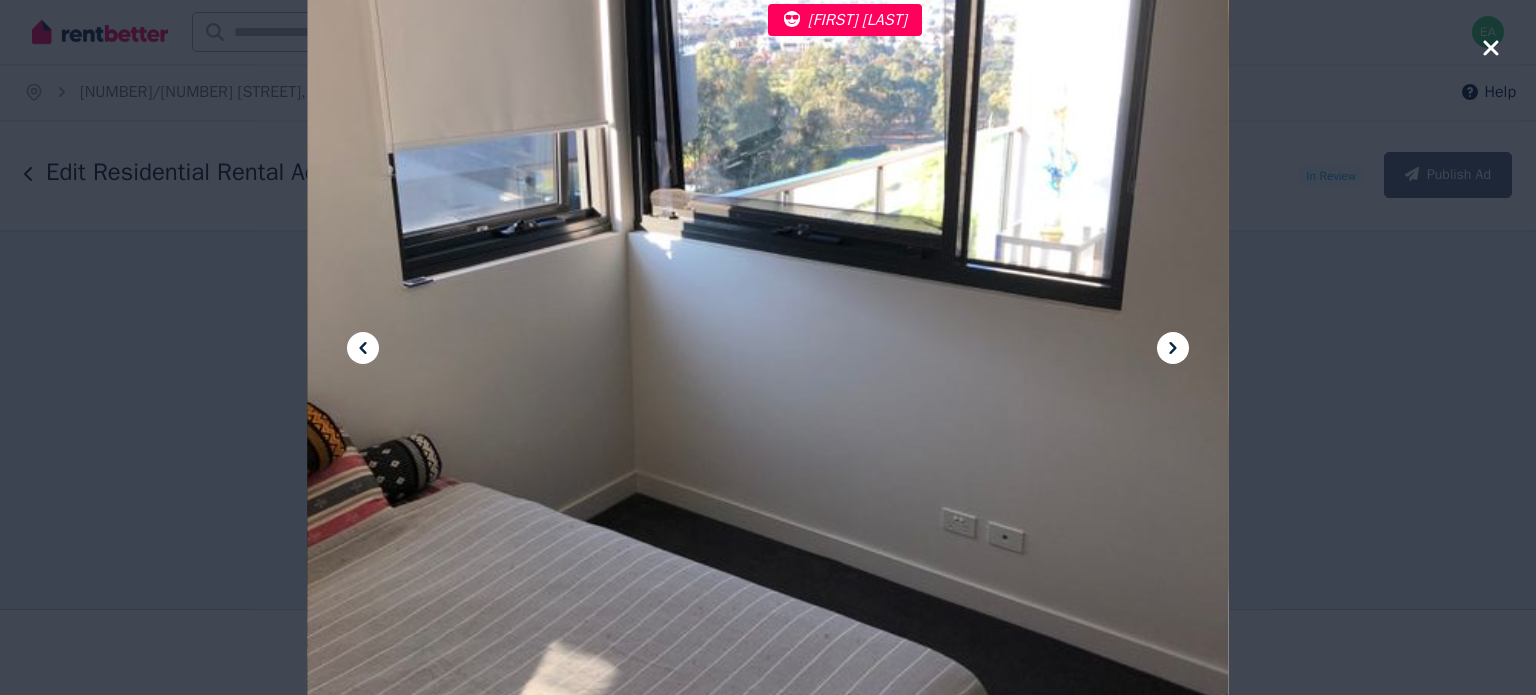 click 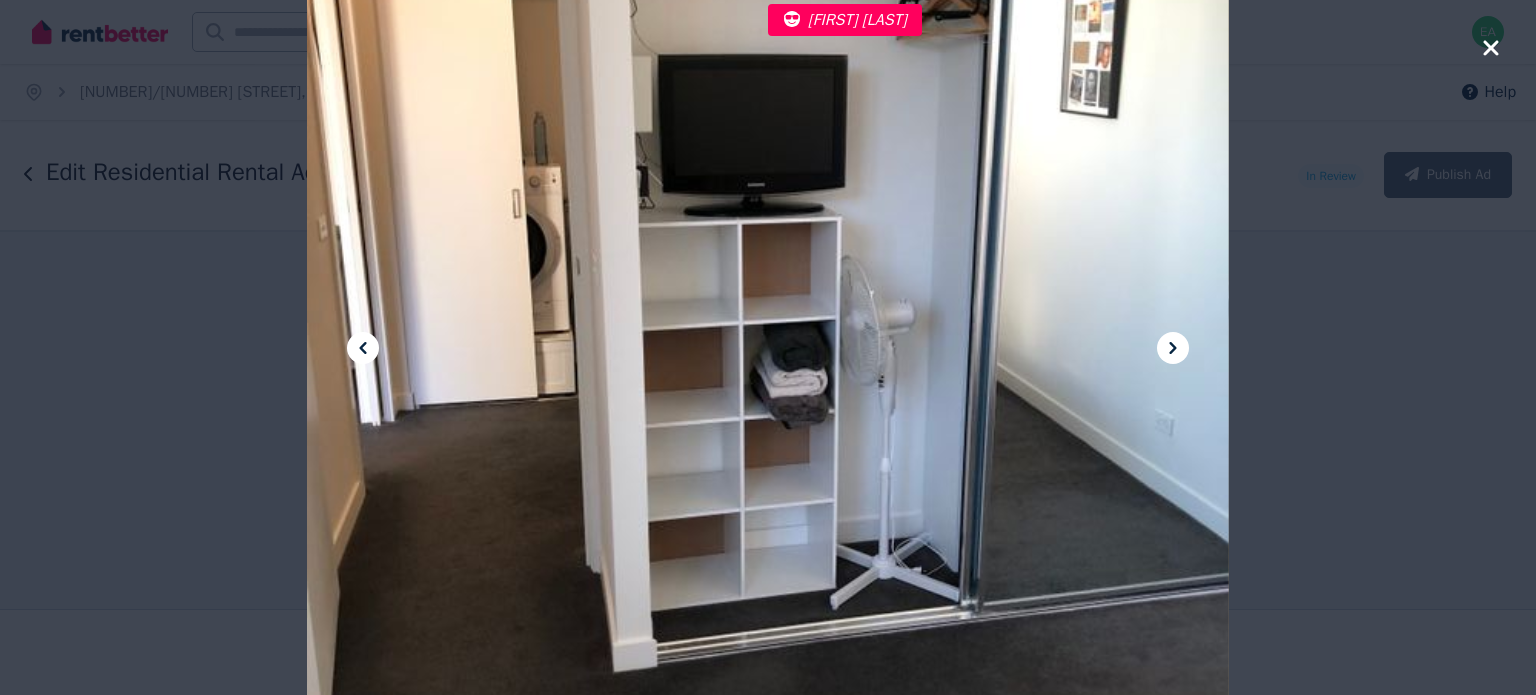 click 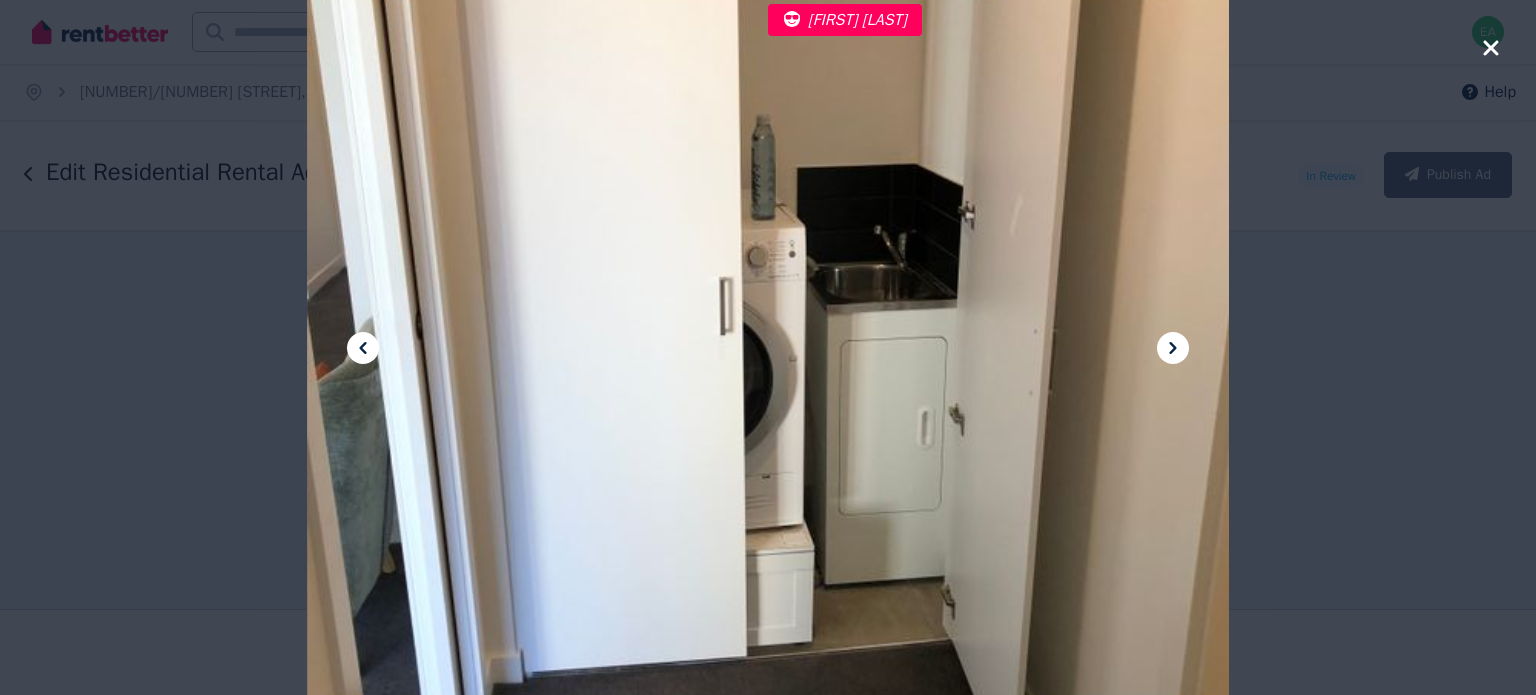 click 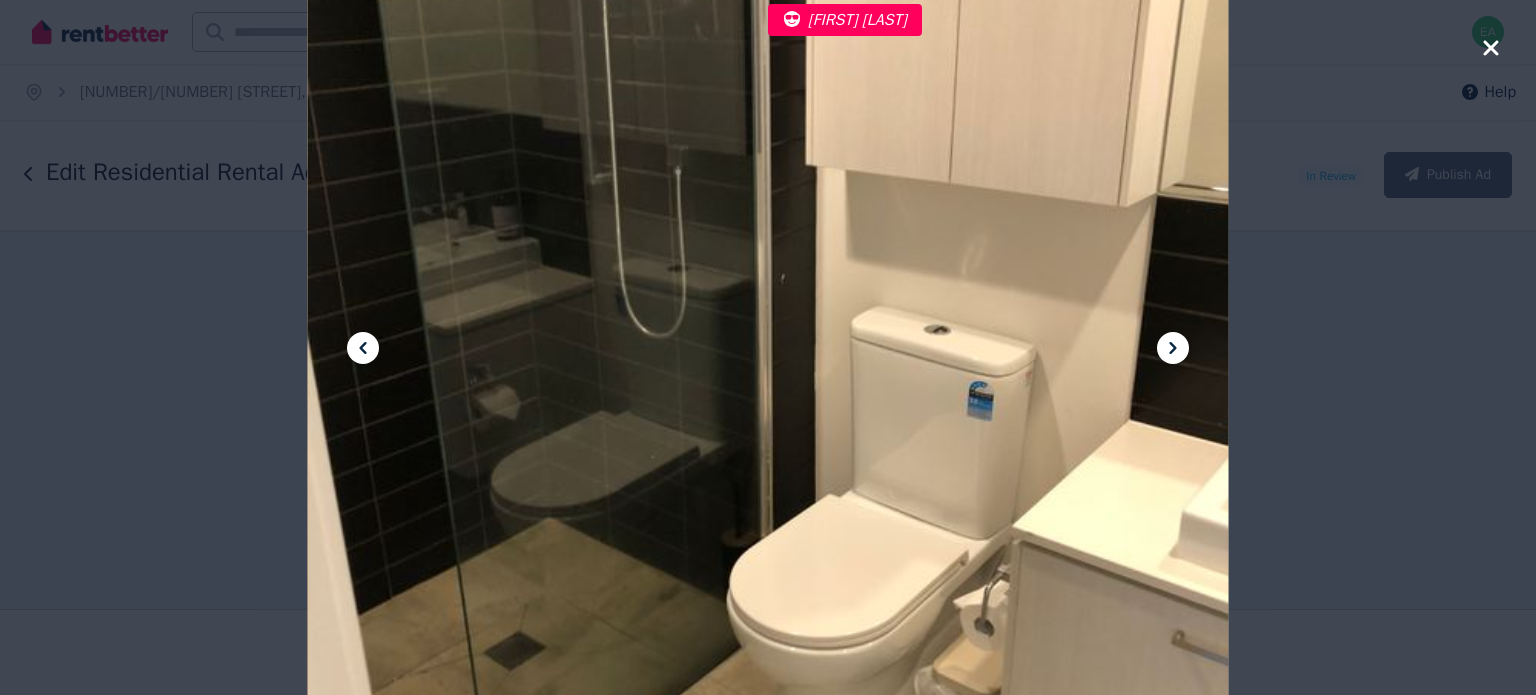 click 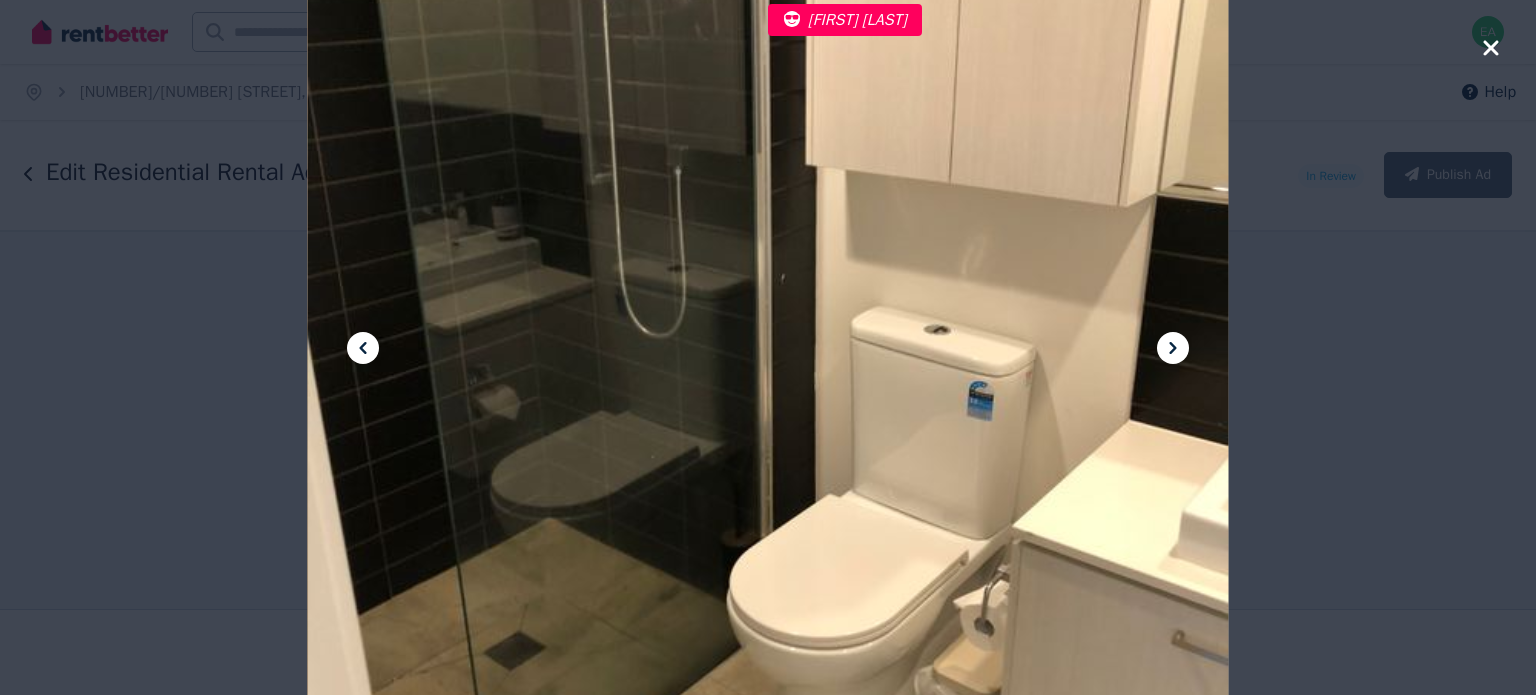 click 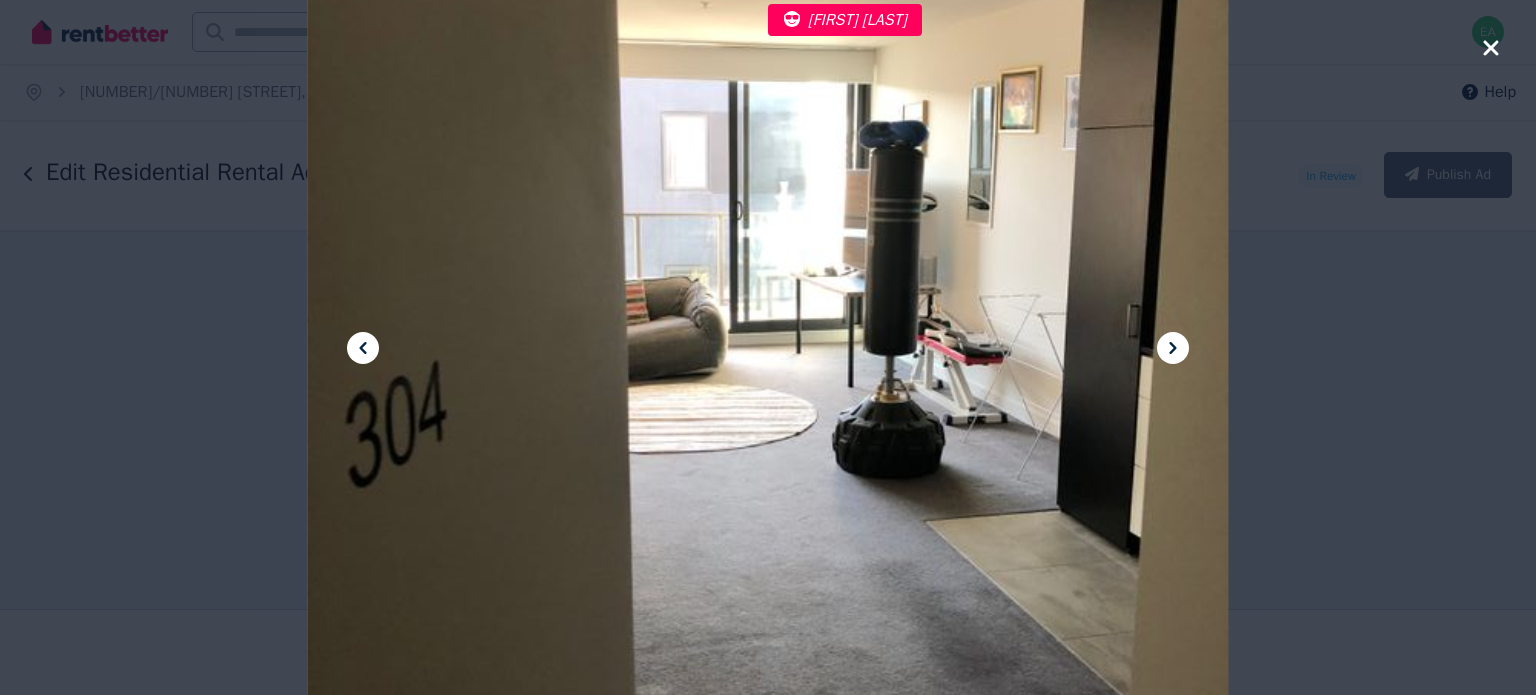 click at bounding box center (768, 347) 